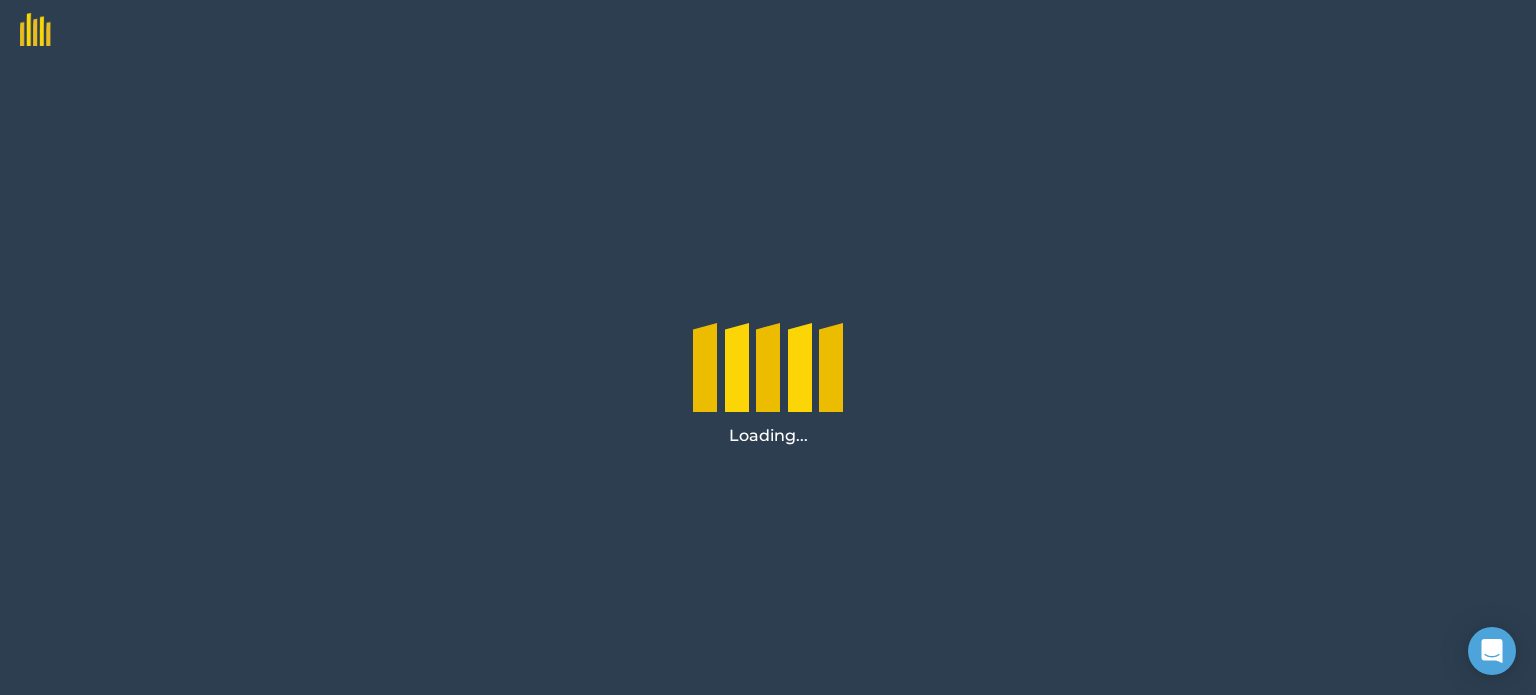 scroll, scrollTop: 0, scrollLeft: 0, axis: both 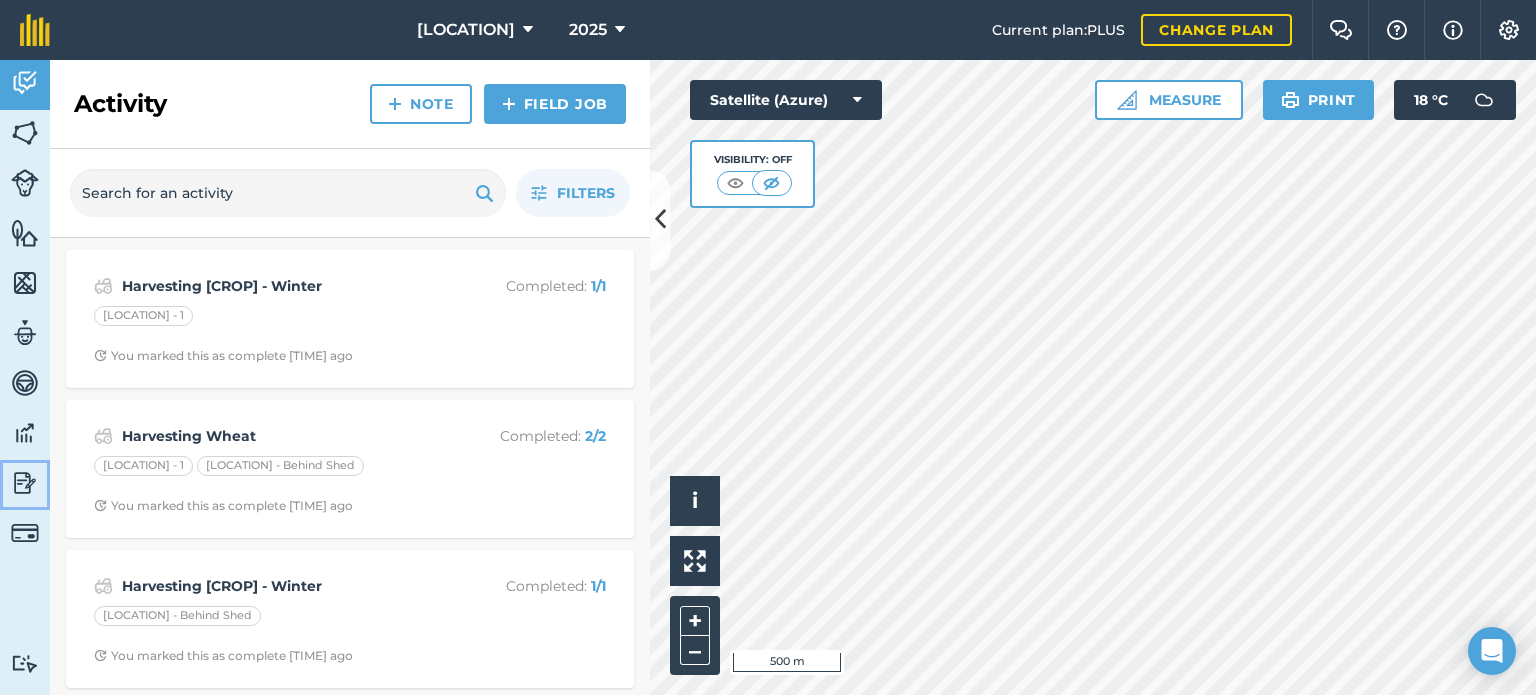 click on "Reporting" at bounding box center (25, 485) 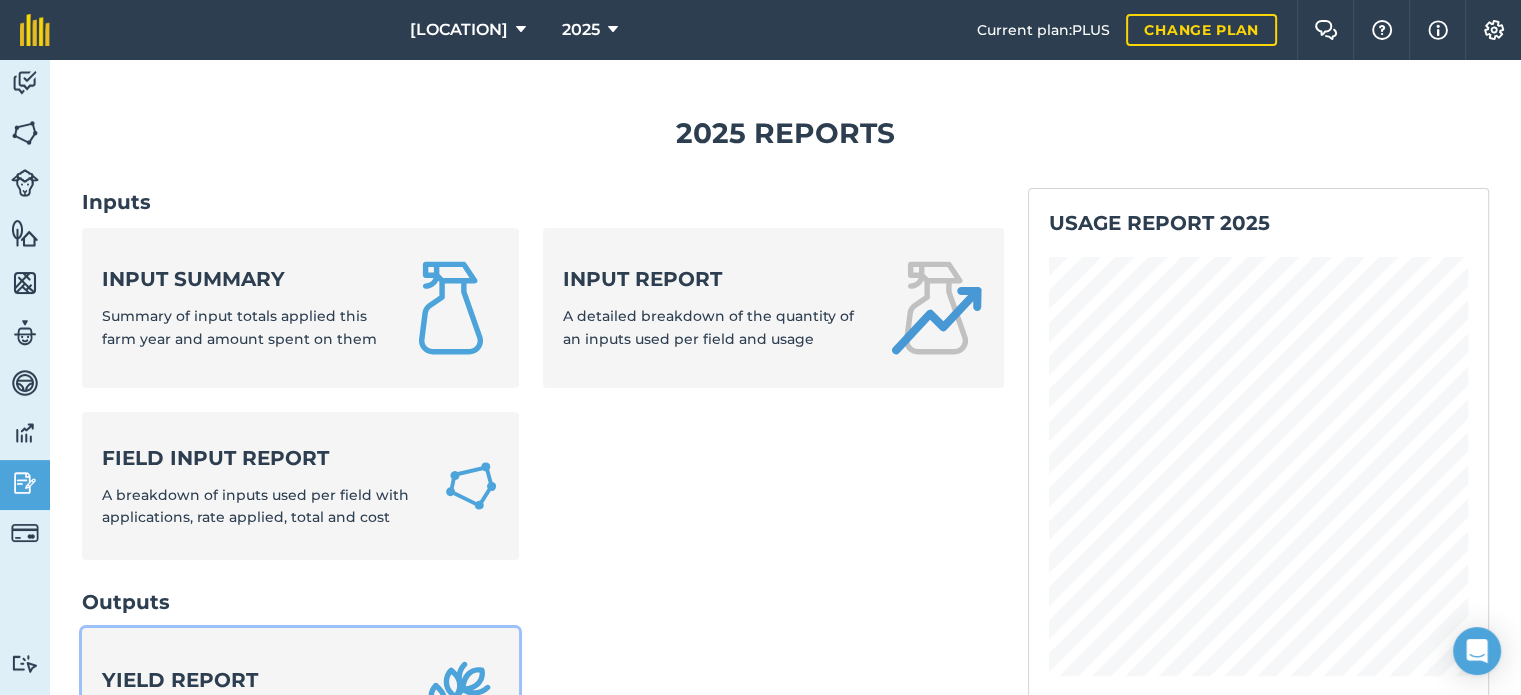 click on "Yield report Total and per ha yields by field and output with sale price and income" at bounding box center [300, 708] 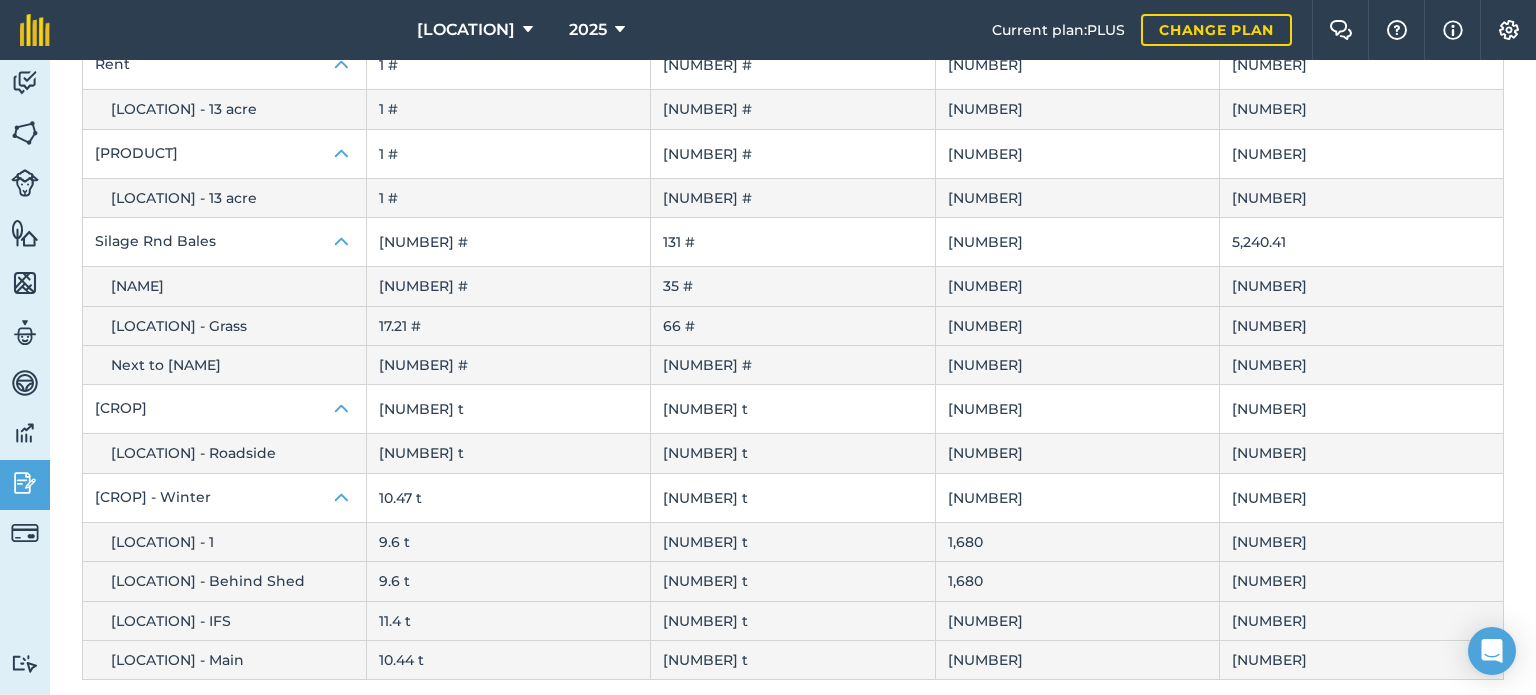 scroll, scrollTop: 431, scrollLeft: 0, axis: vertical 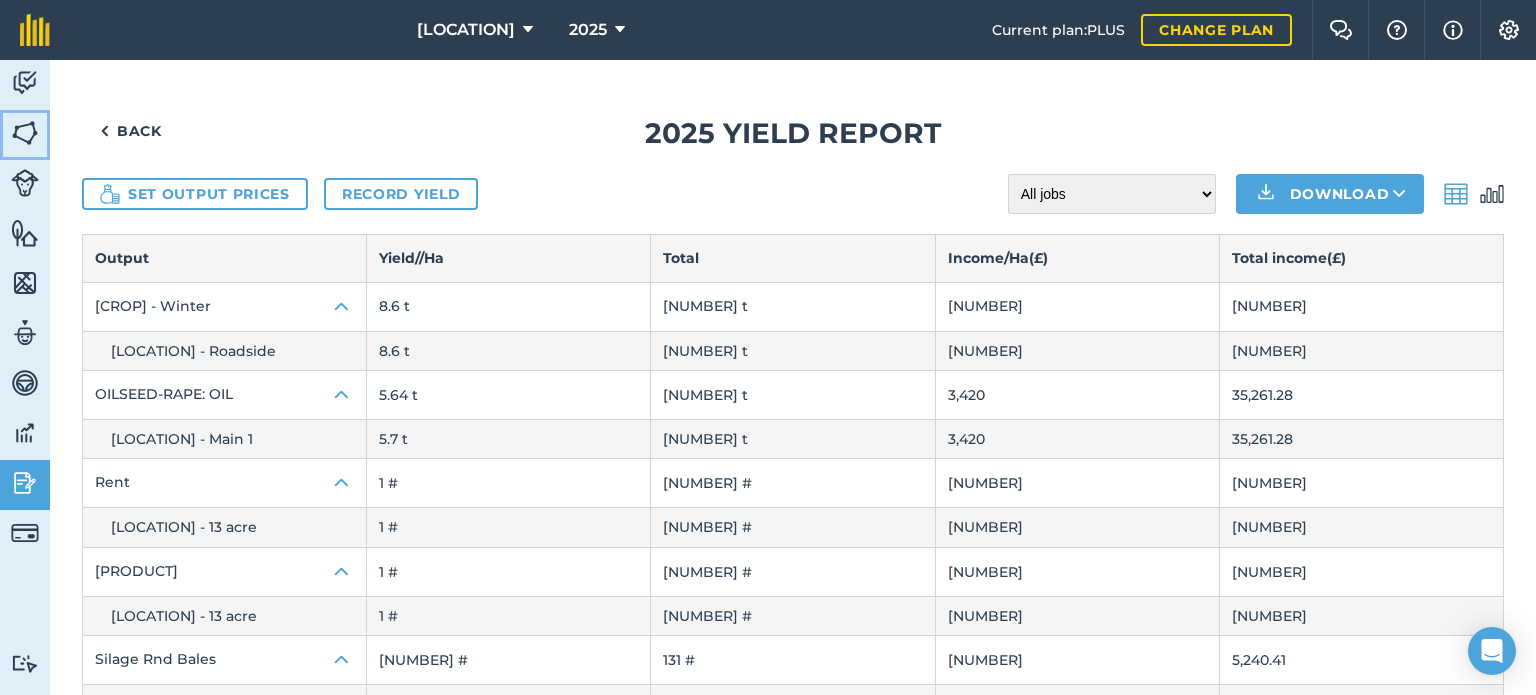 click at bounding box center [25, 133] 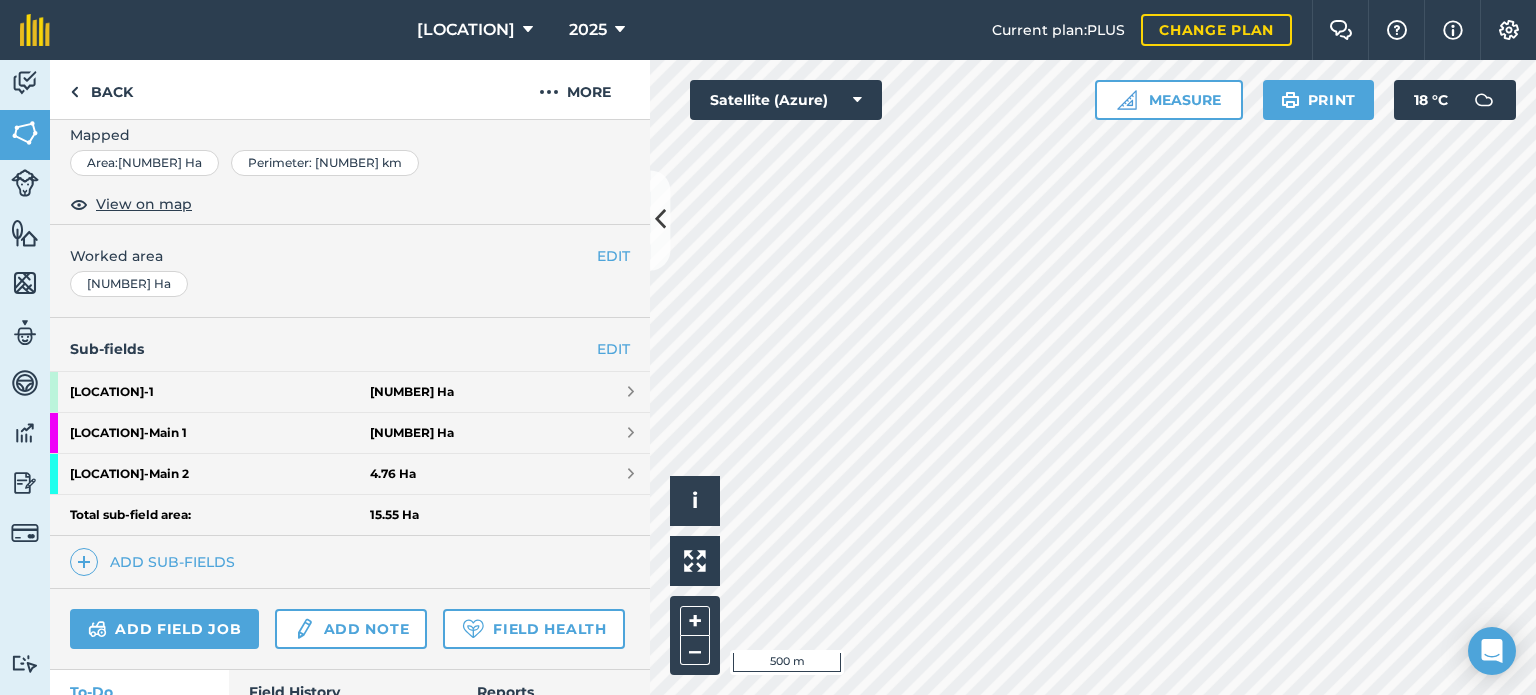 scroll, scrollTop: 328, scrollLeft: 0, axis: vertical 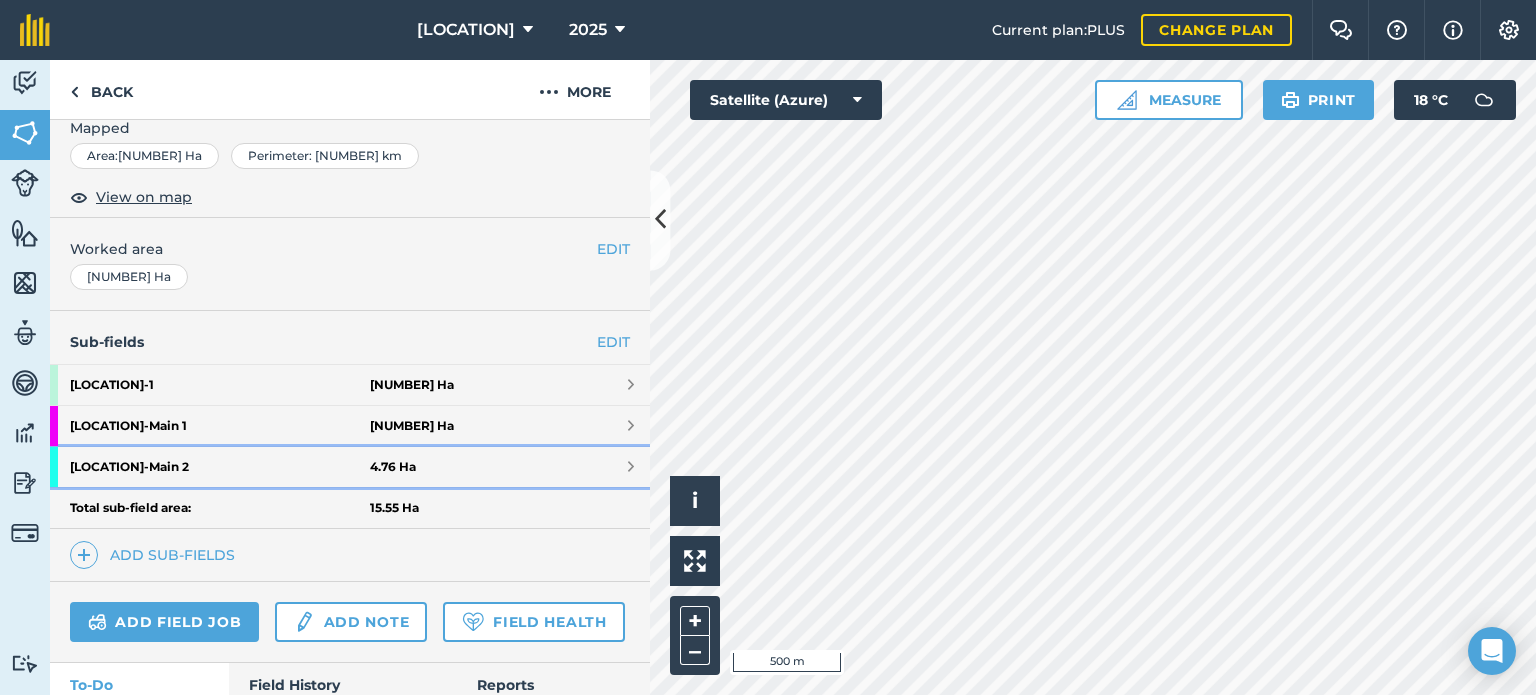 click on "Burneston  -  Main 2" at bounding box center (220, 467) 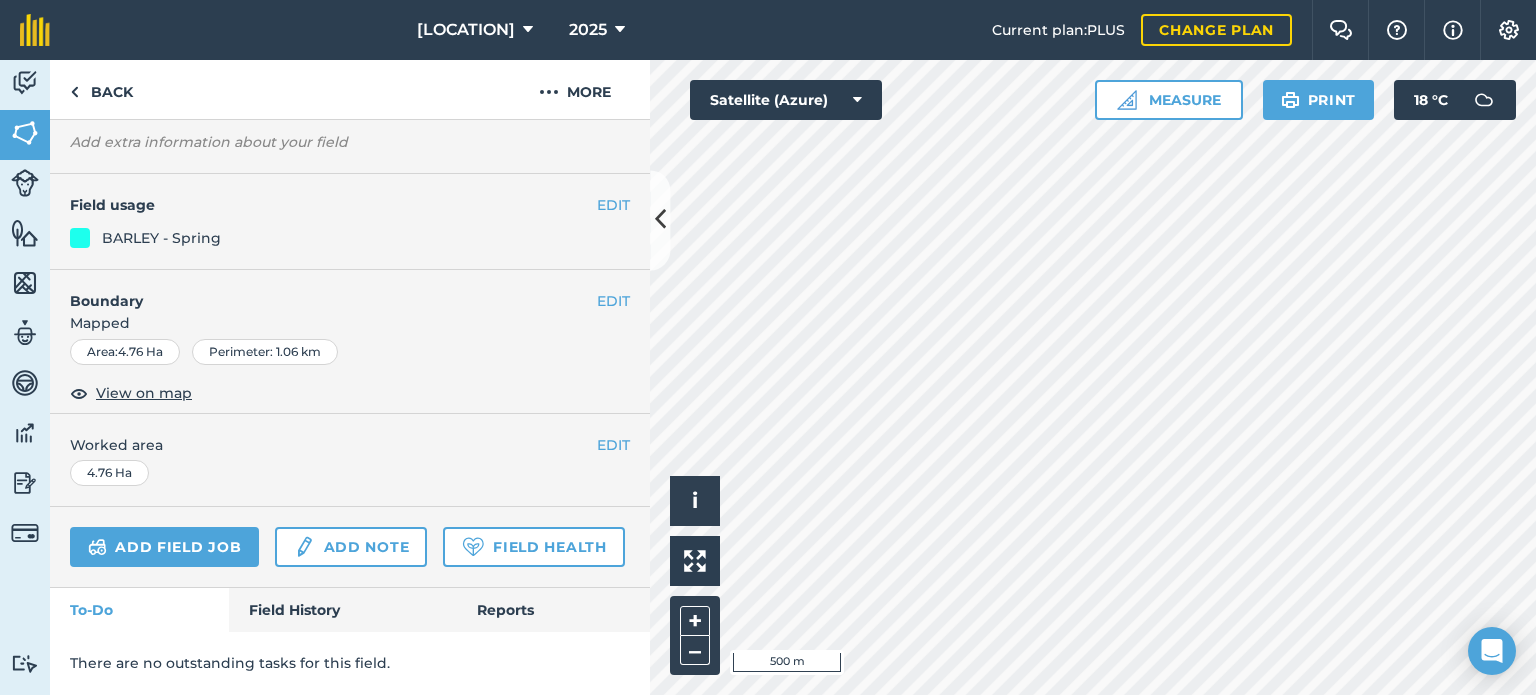 scroll, scrollTop: 205, scrollLeft: 0, axis: vertical 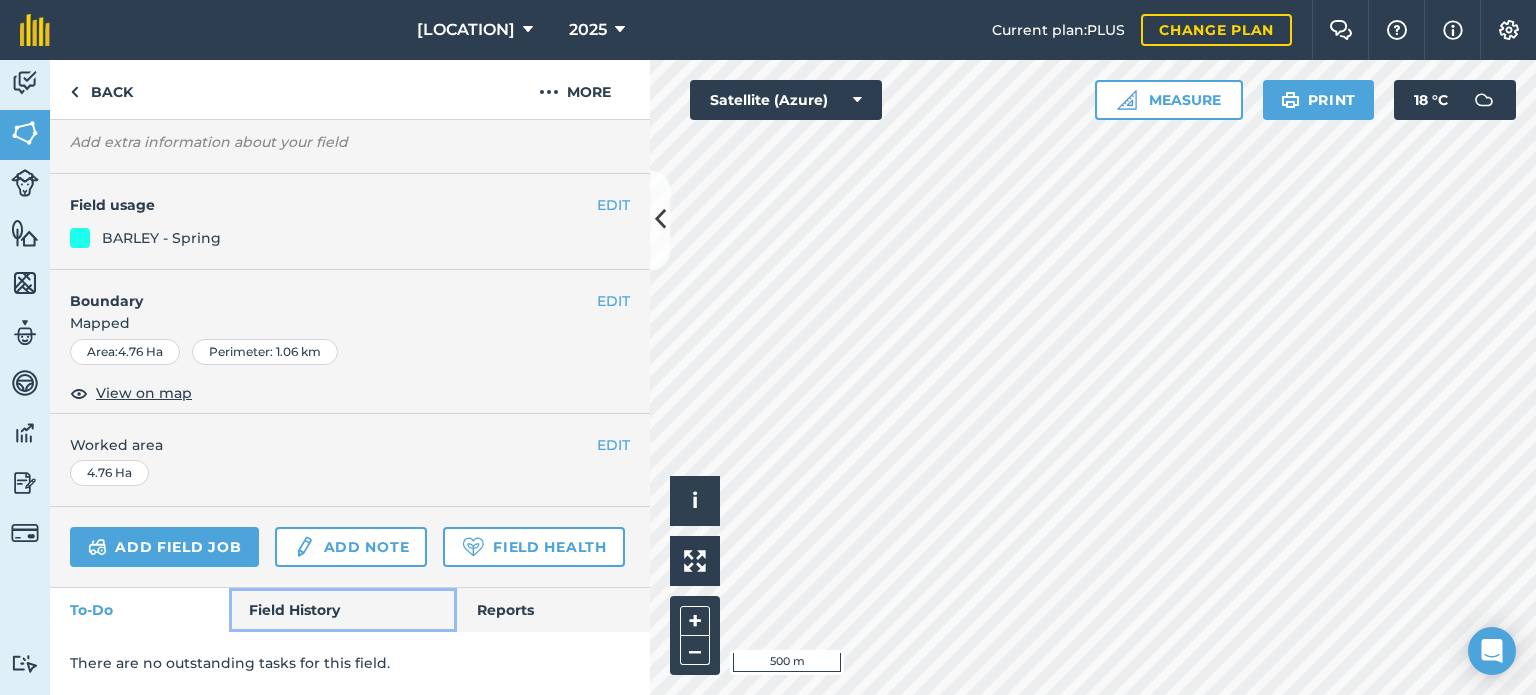 click on "Field History" at bounding box center (342, 610) 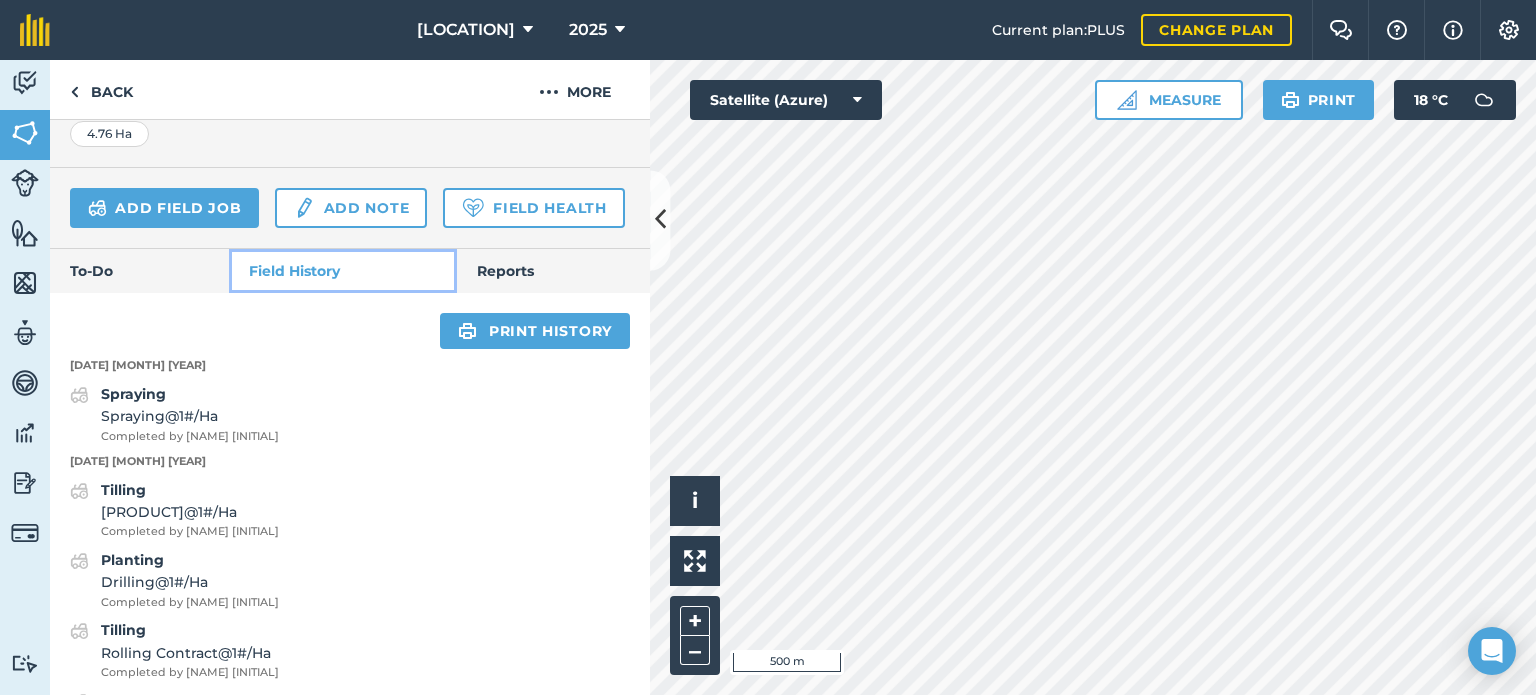 scroll, scrollTop: 495, scrollLeft: 0, axis: vertical 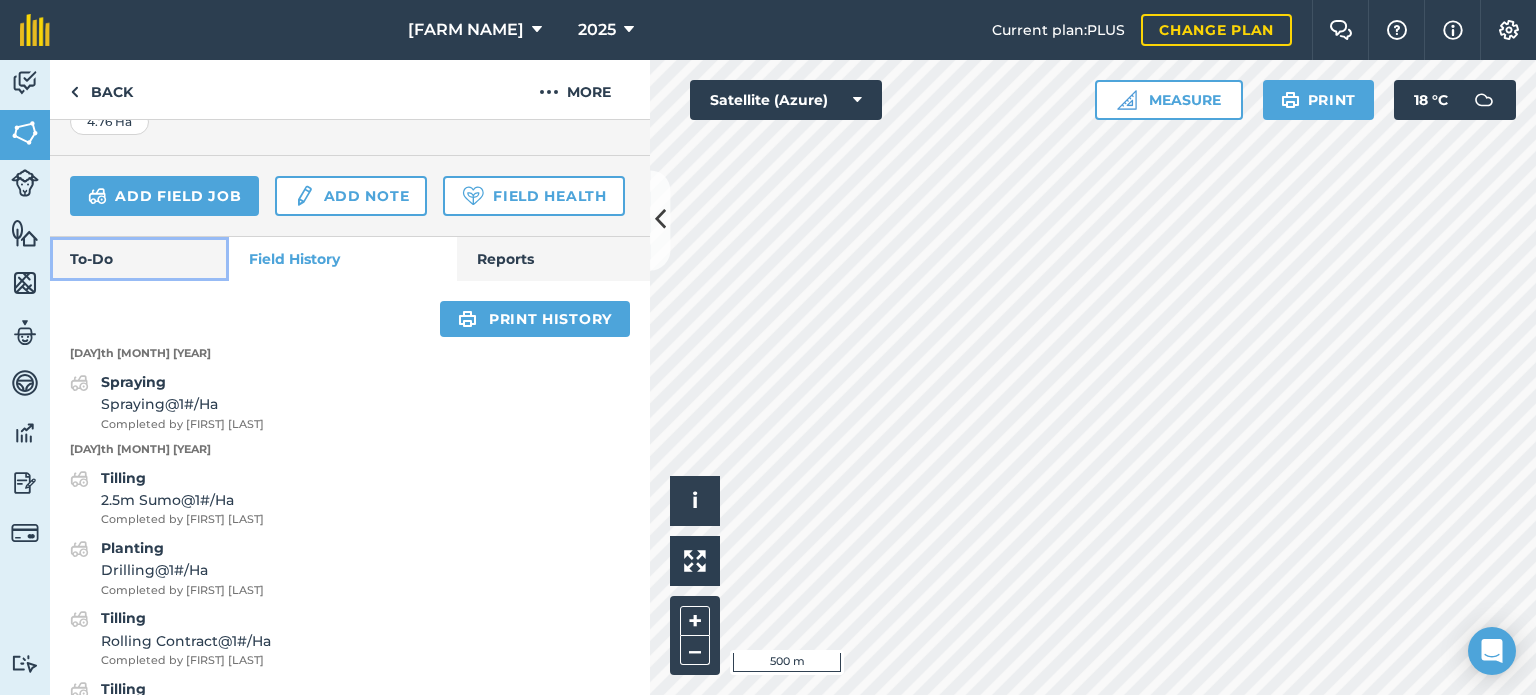 click on "To-Do" at bounding box center [139, 259] 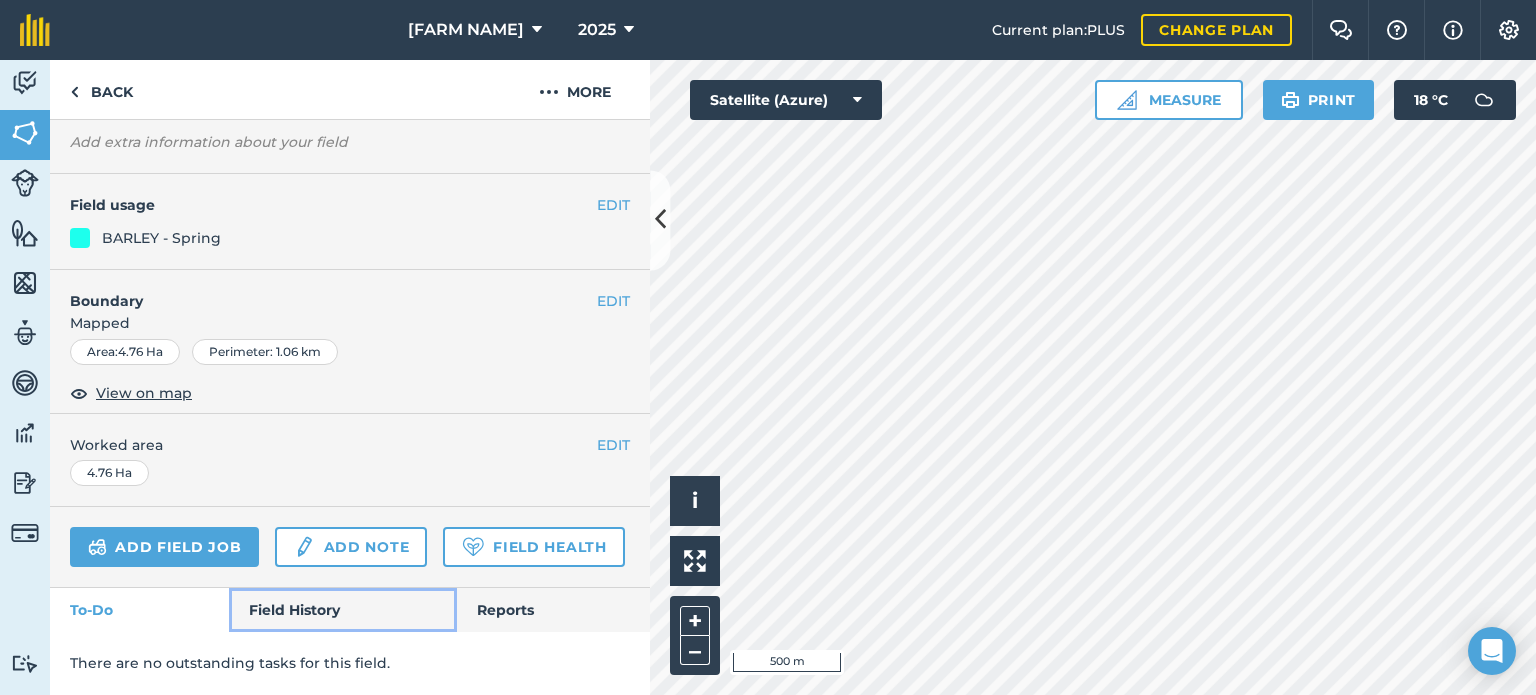 click on "Field History" at bounding box center (342, 610) 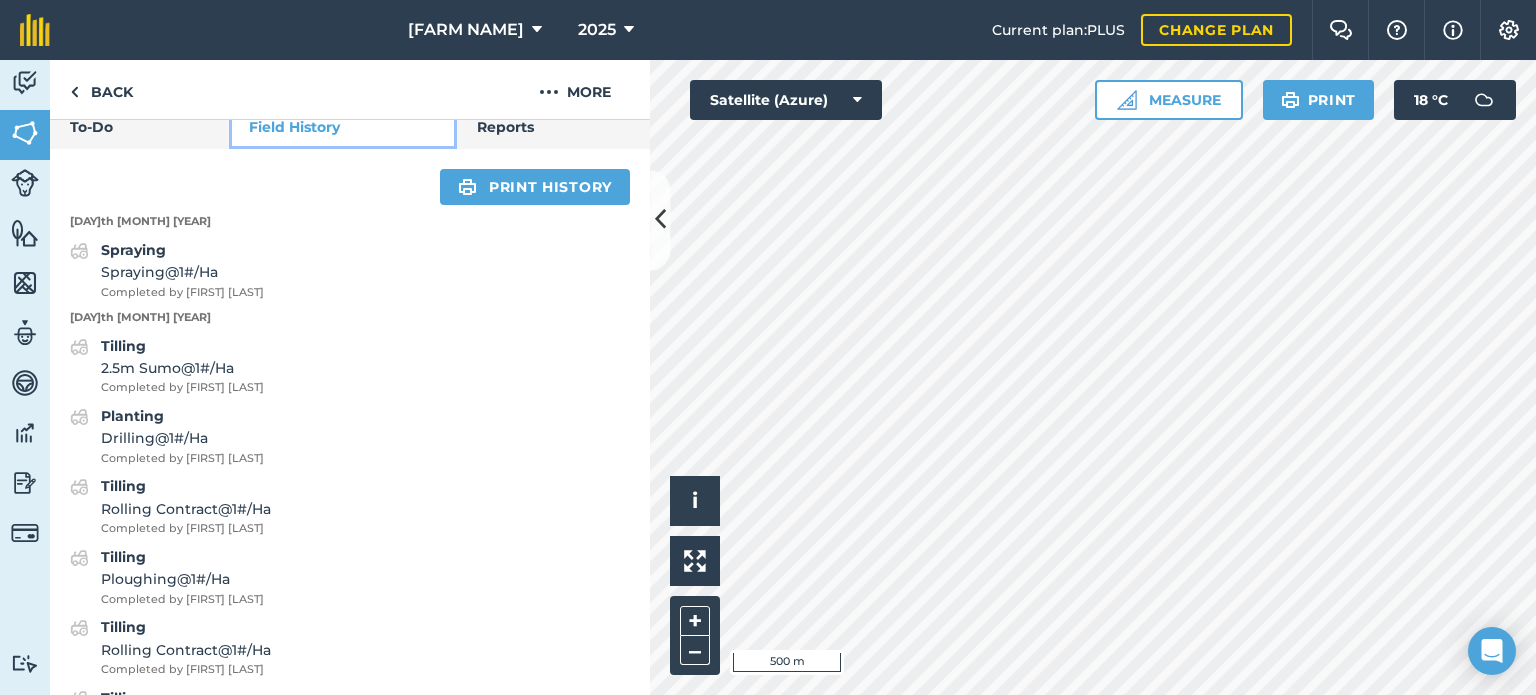 scroll, scrollTop: 0, scrollLeft: 0, axis: both 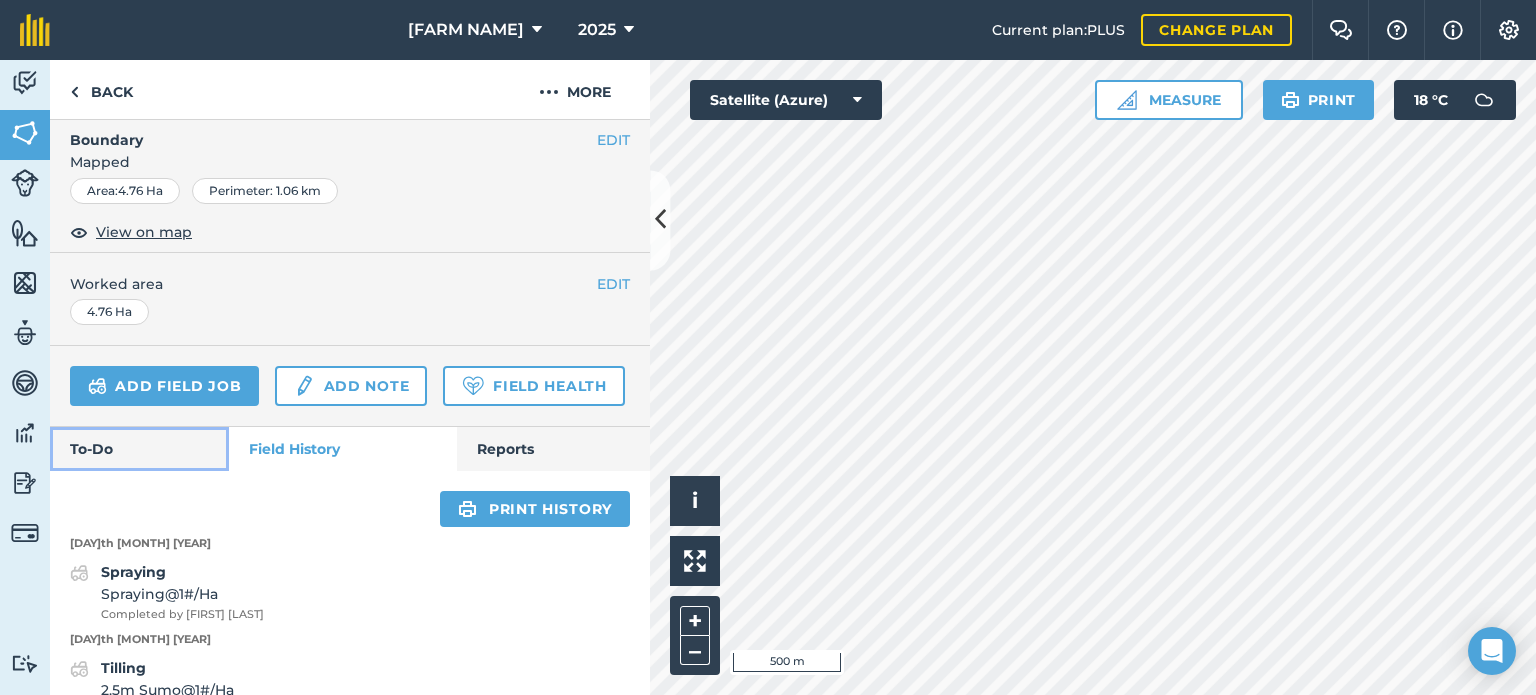 click on "To-Do" at bounding box center (139, 449) 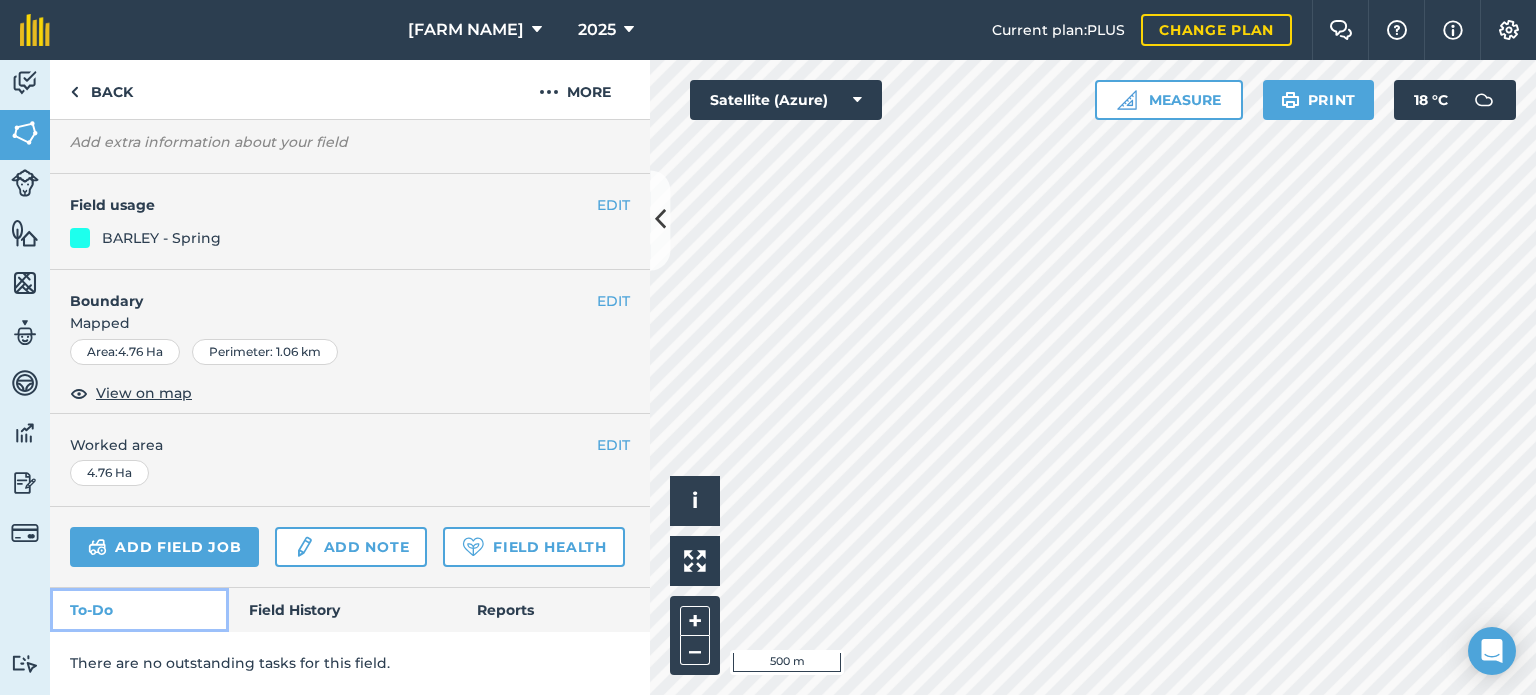scroll, scrollTop: 205, scrollLeft: 0, axis: vertical 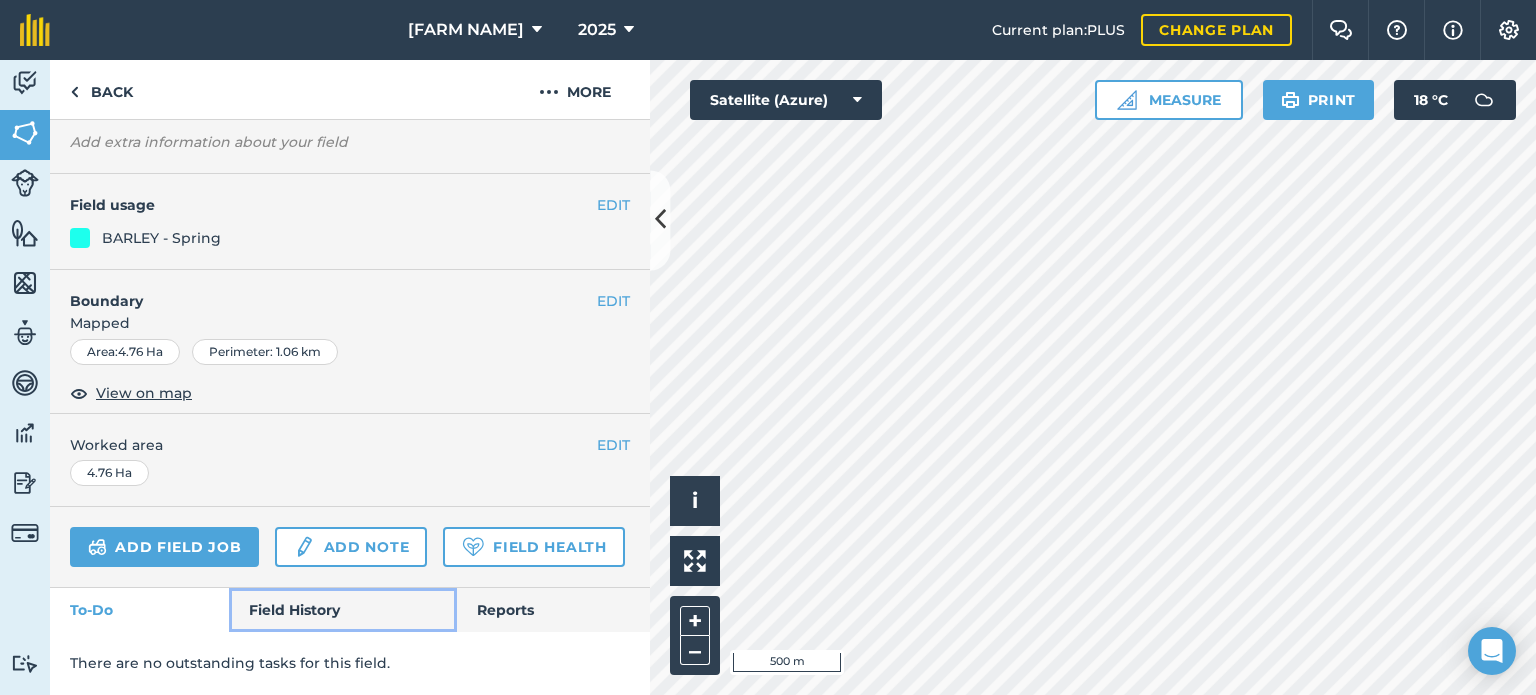 click on "Field History" at bounding box center [342, 610] 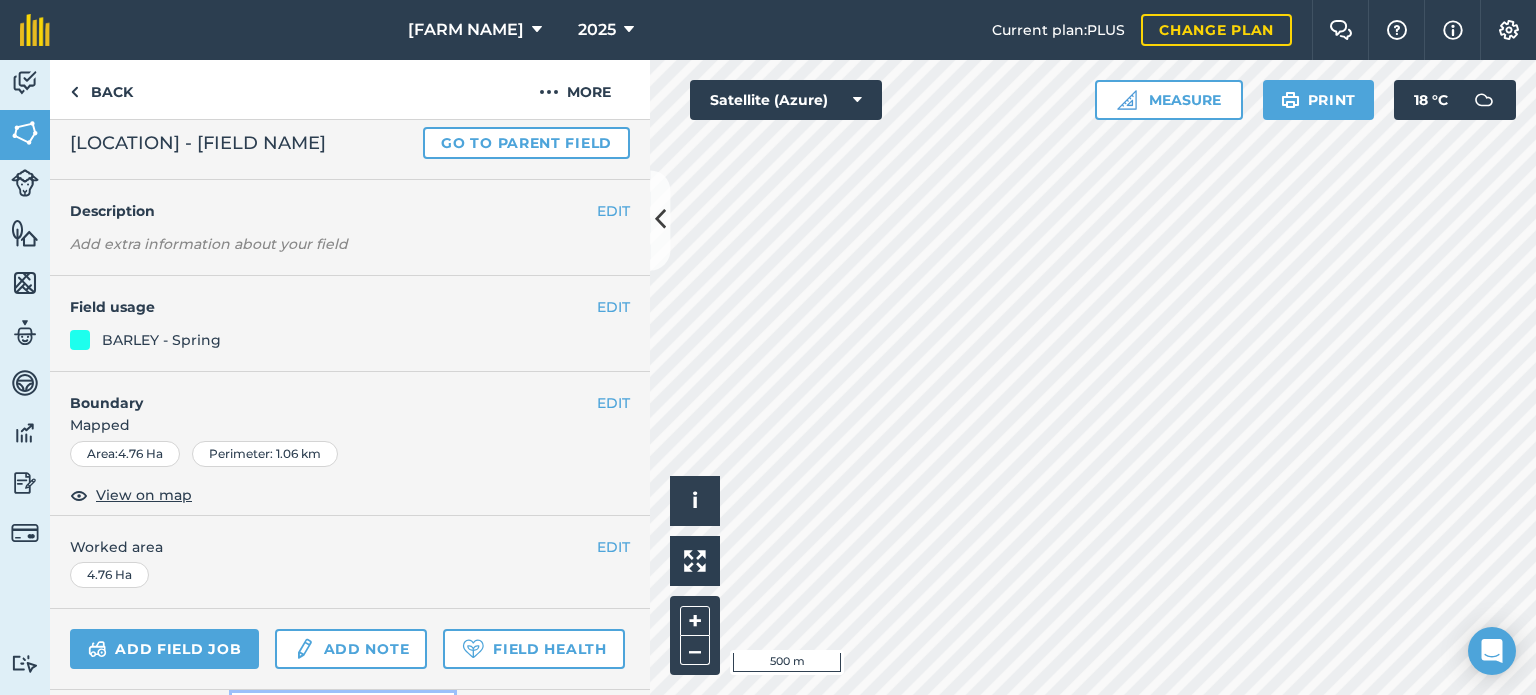 scroll, scrollTop: 0, scrollLeft: 0, axis: both 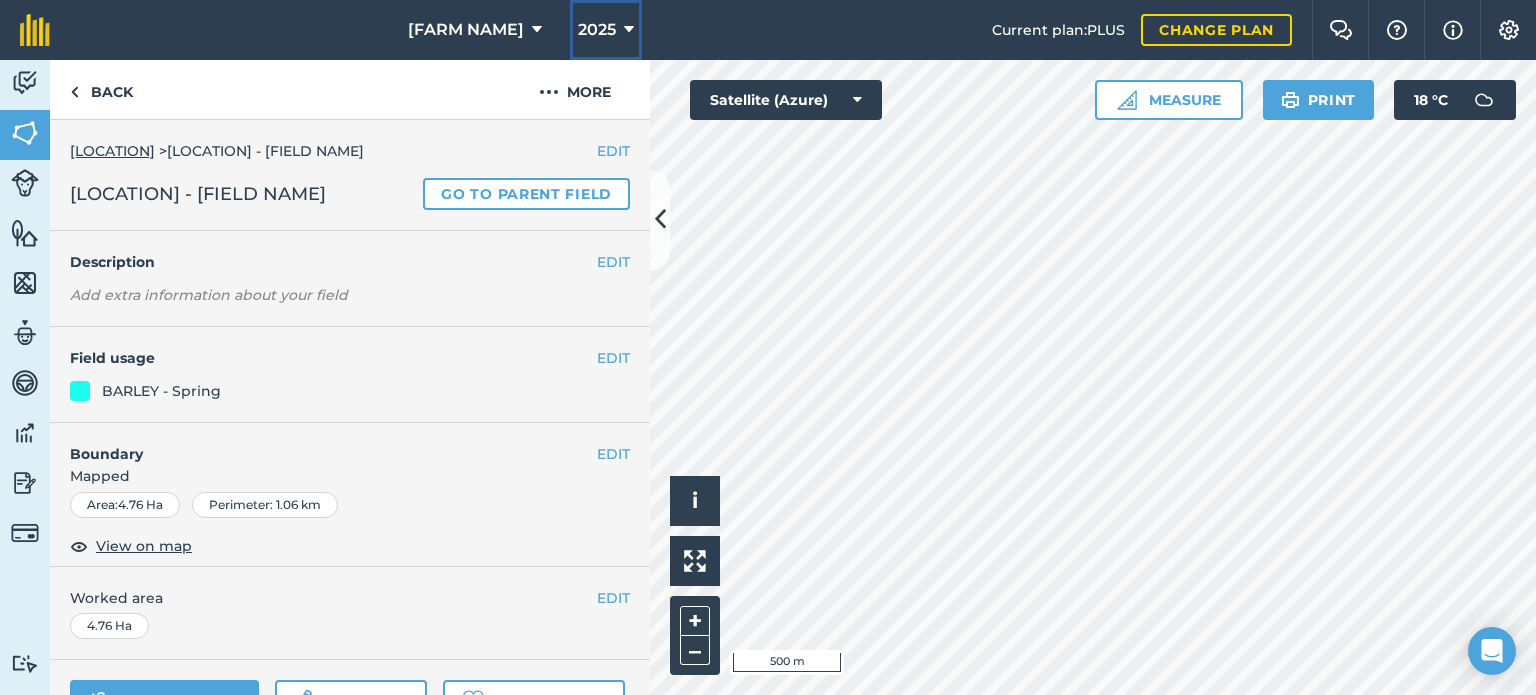 click on "2025" at bounding box center (597, 30) 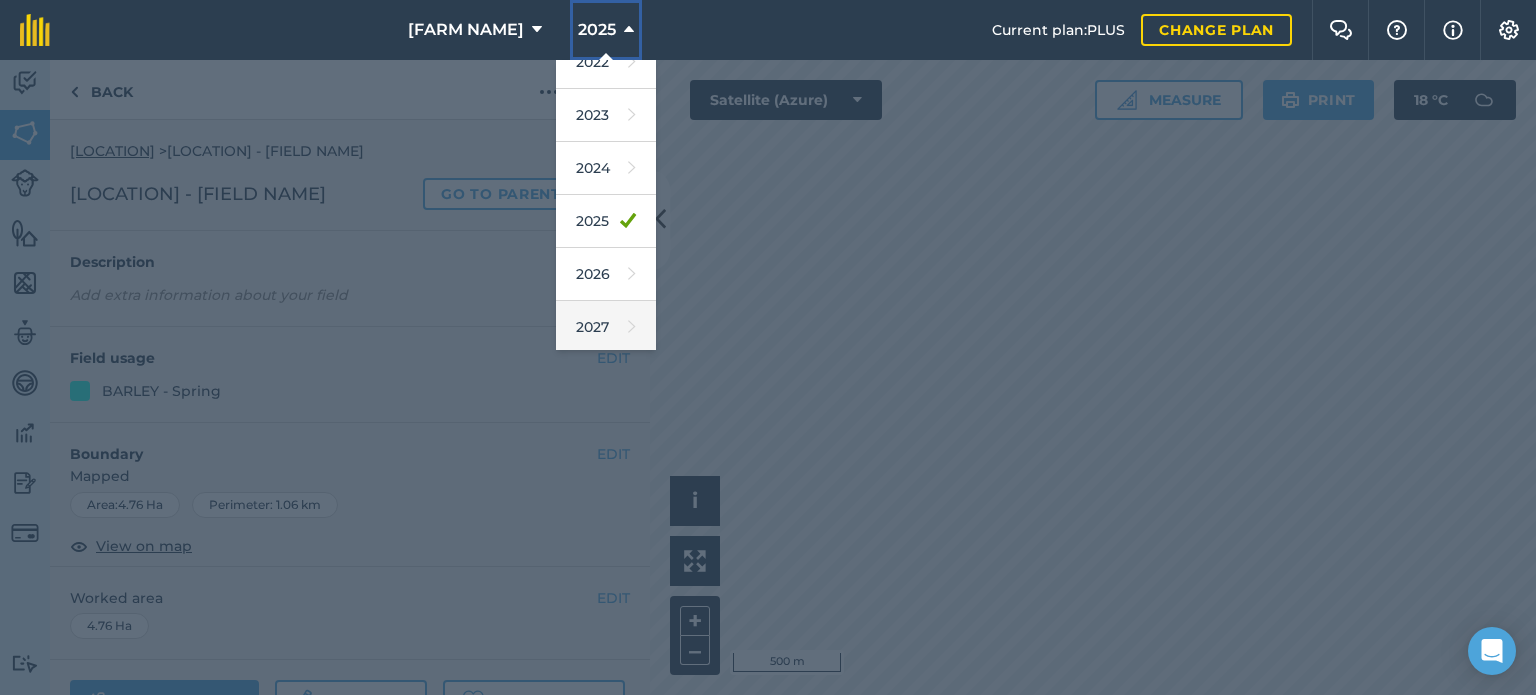 scroll, scrollTop: 237, scrollLeft: 0, axis: vertical 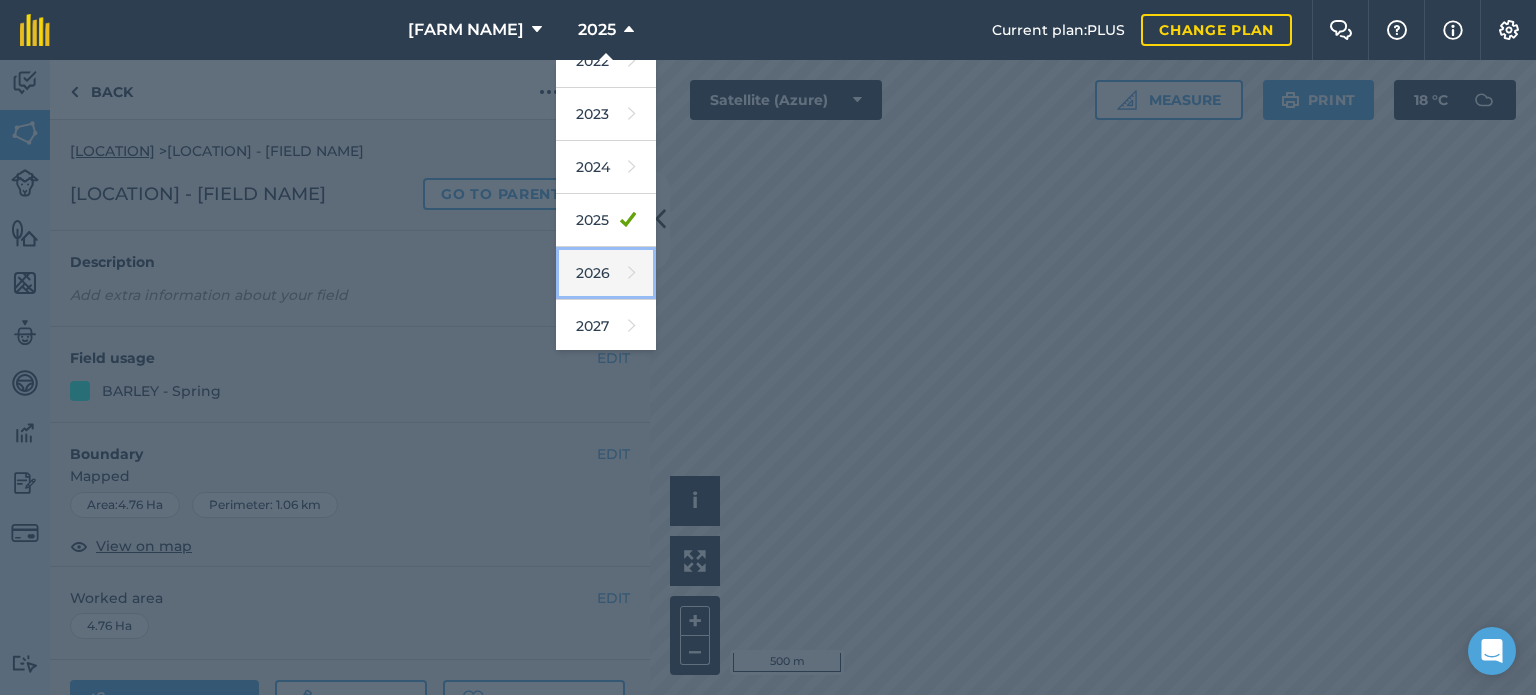 click on "2026" at bounding box center [606, 273] 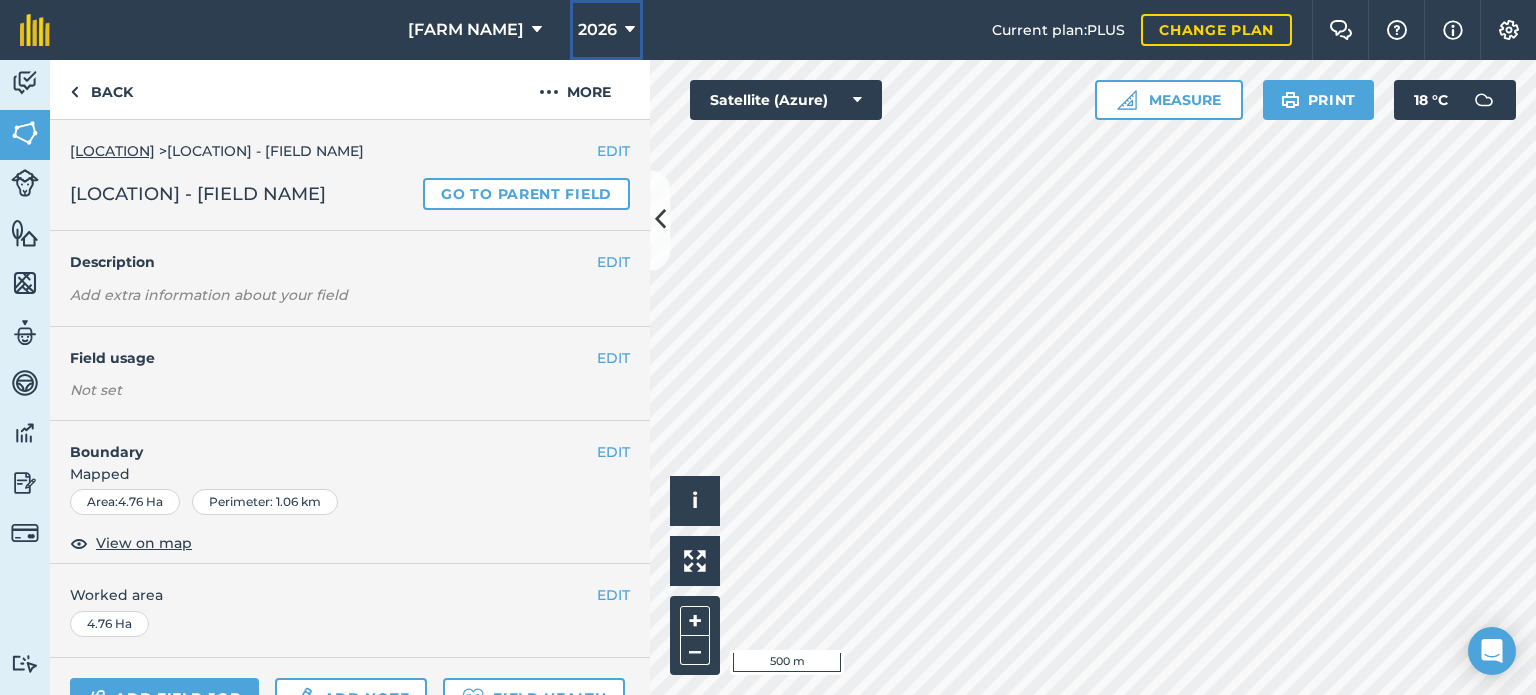 click on "2026" at bounding box center (606, 30) 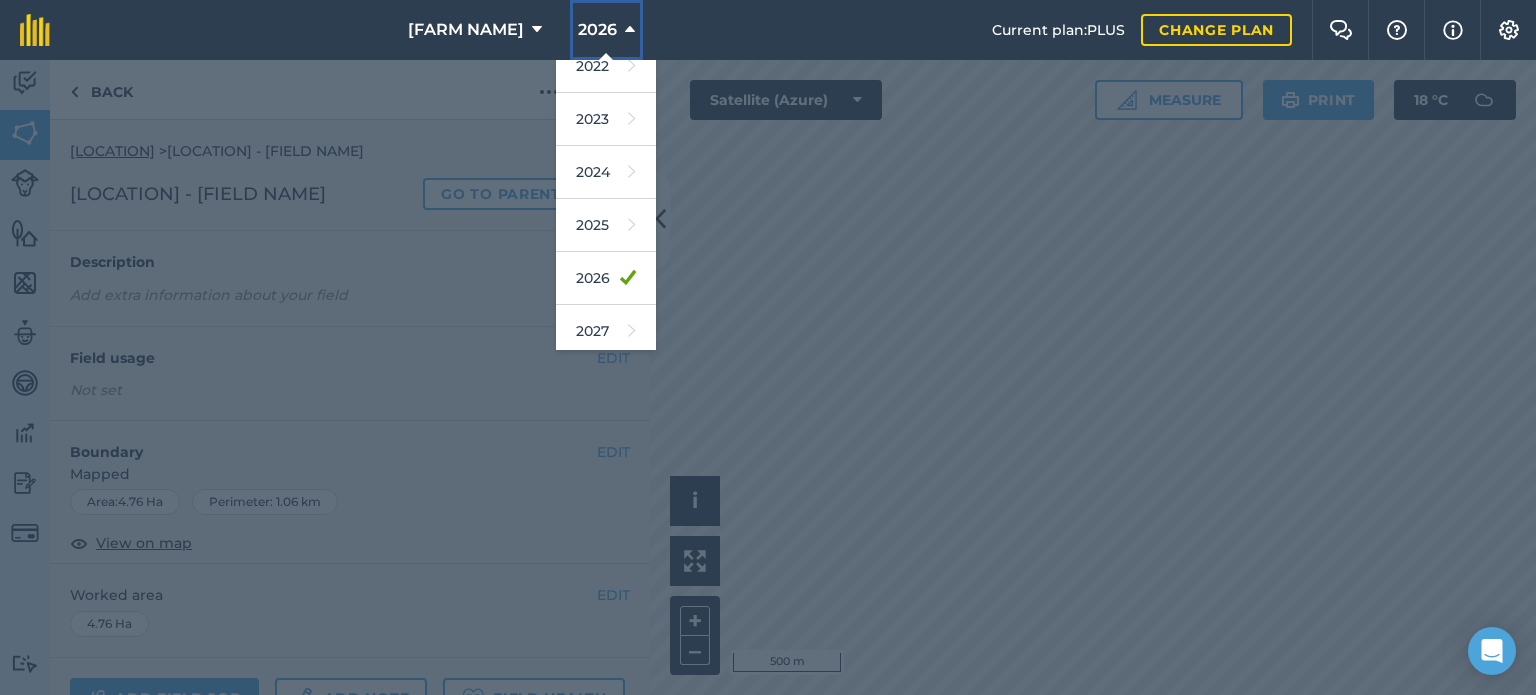 scroll, scrollTop: 236, scrollLeft: 0, axis: vertical 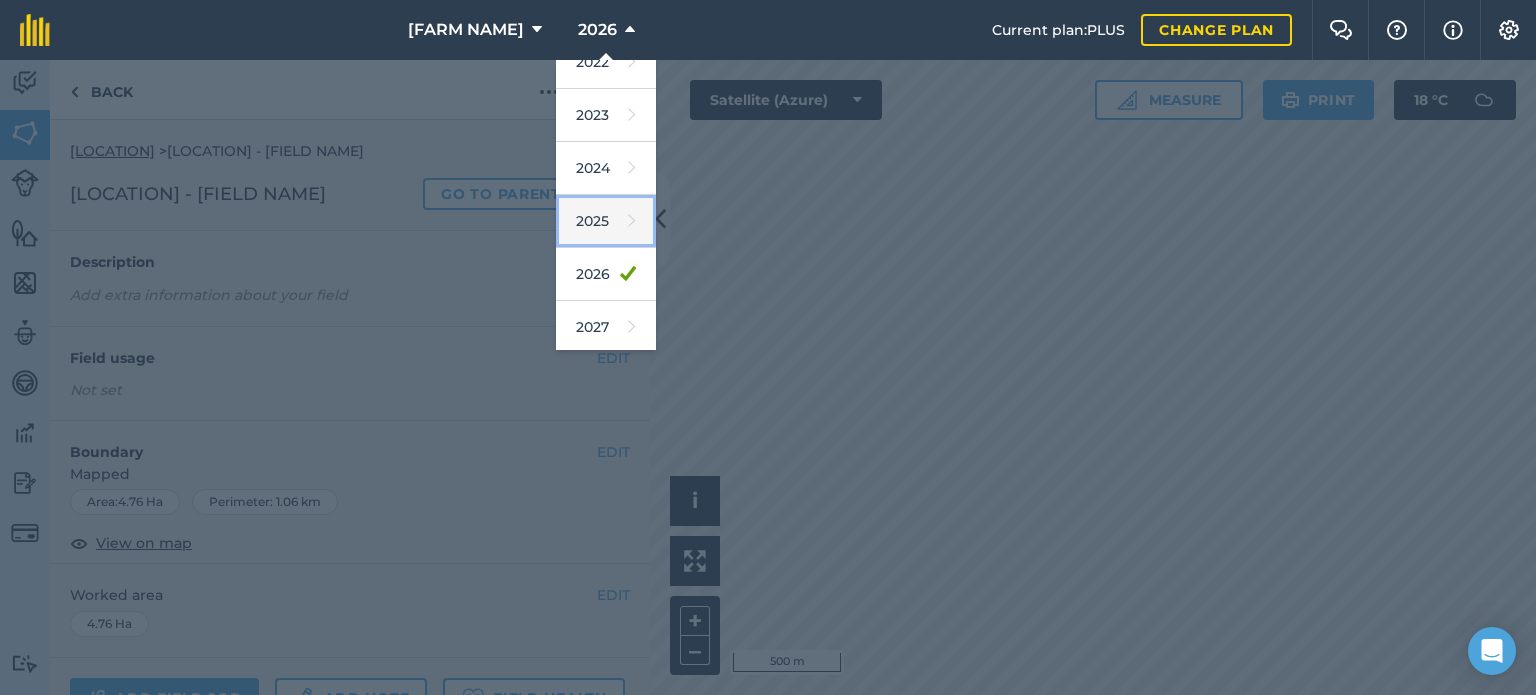 click on "2025" at bounding box center [606, 221] 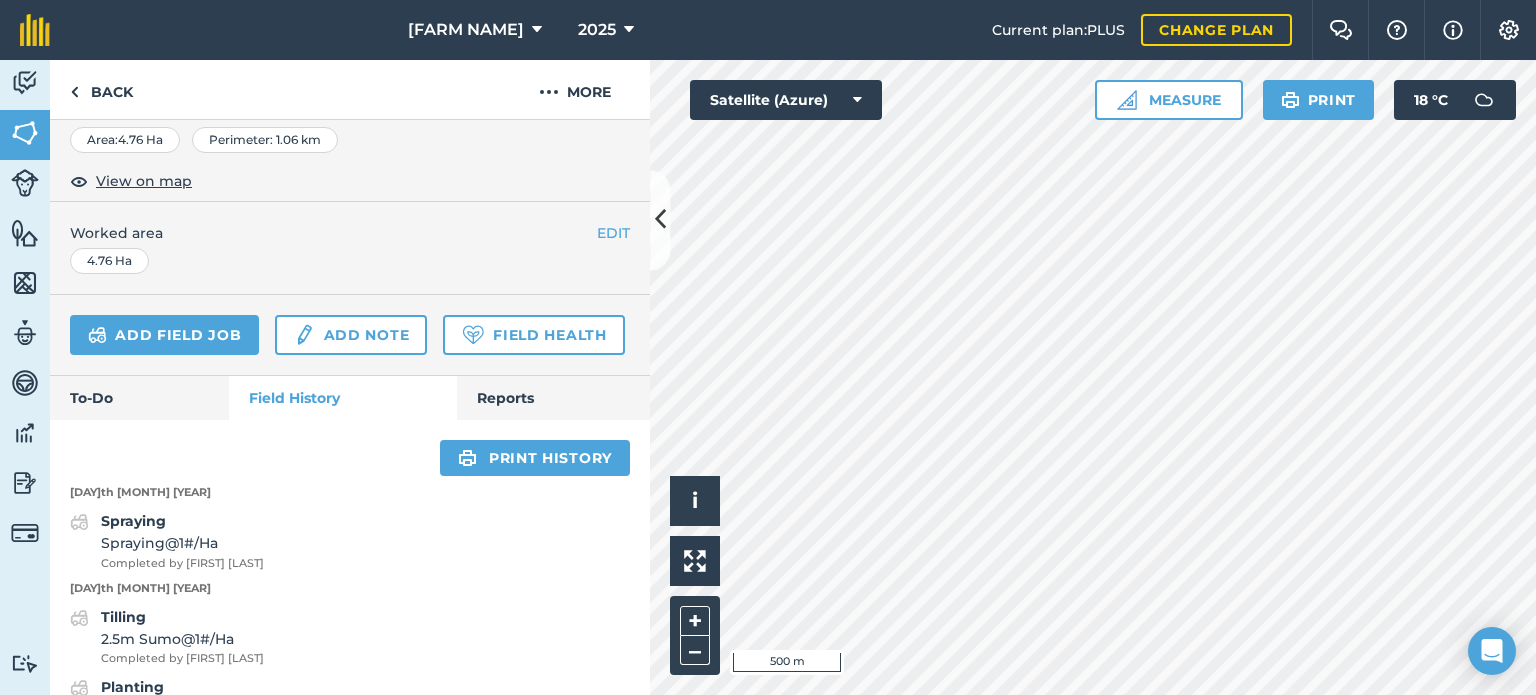 scroll, scrollTop: 432, scrollLeft: 0, axis: vertical 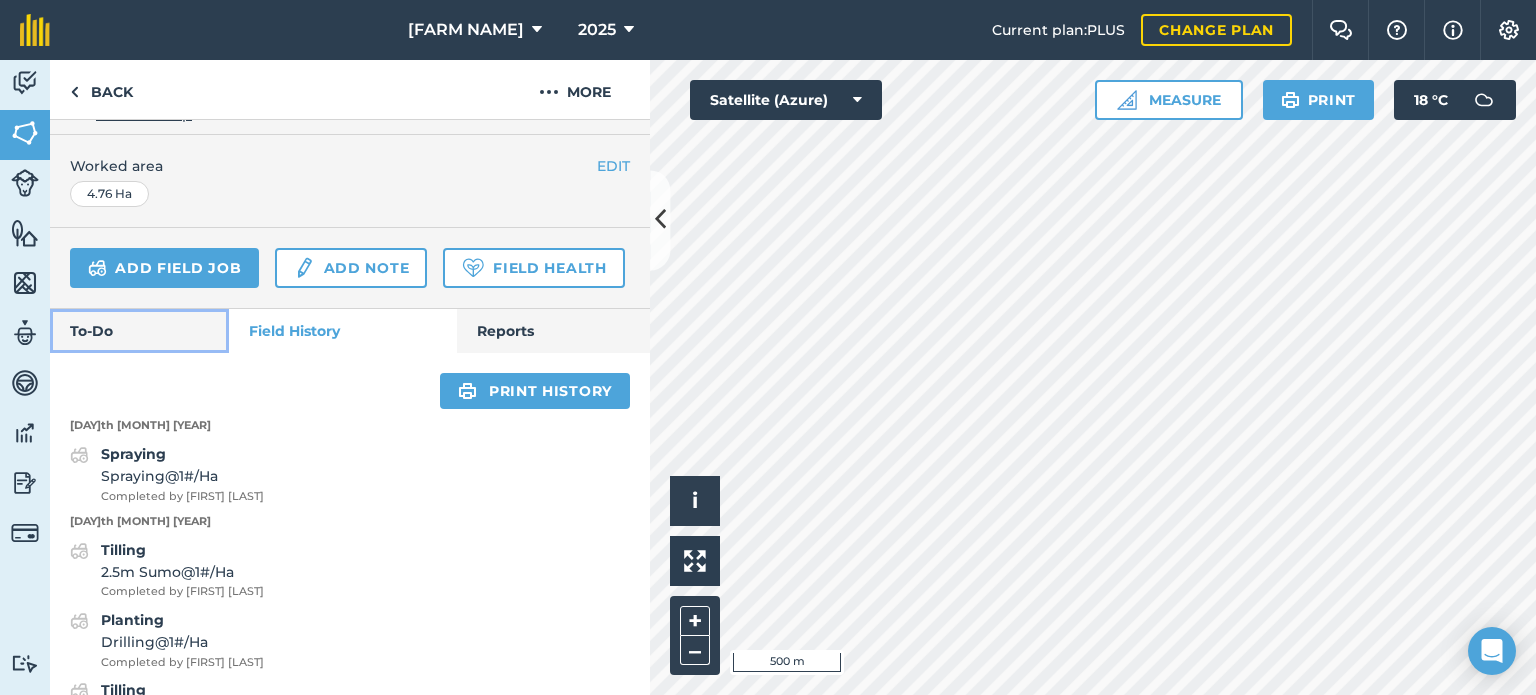click on "To-Do" at bounding box center (139, 331) 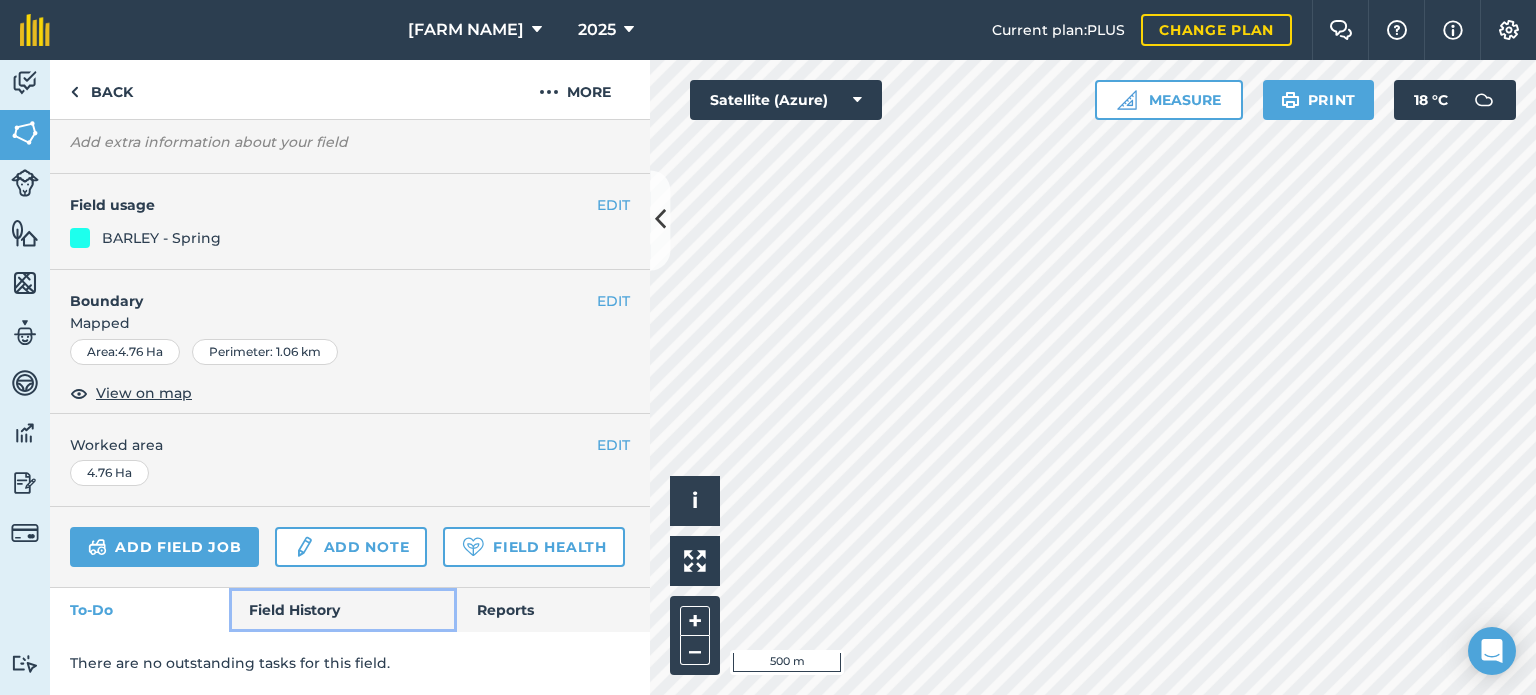 click on "Field History" at bounding box center [342, 610] 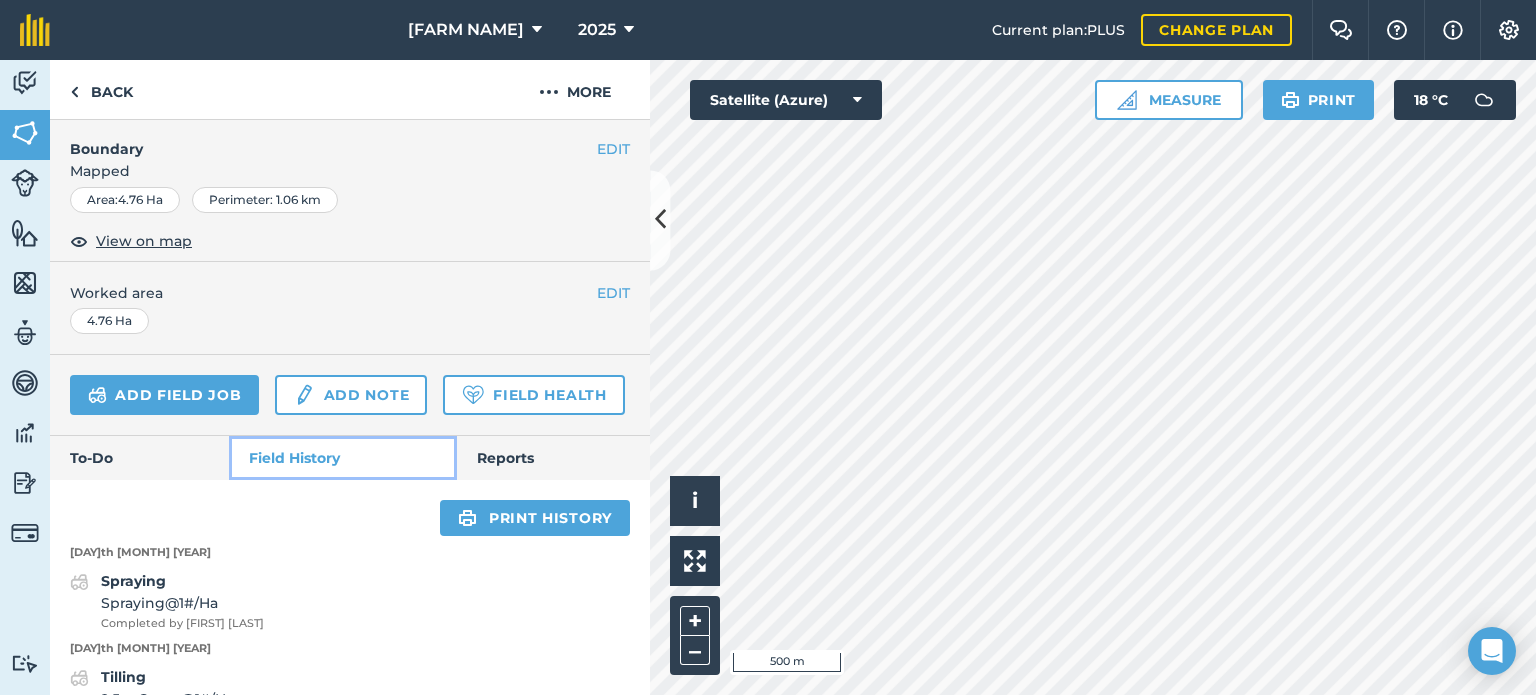 scroll, scrollTop: 0, scrollLeft: 0, axis: both 